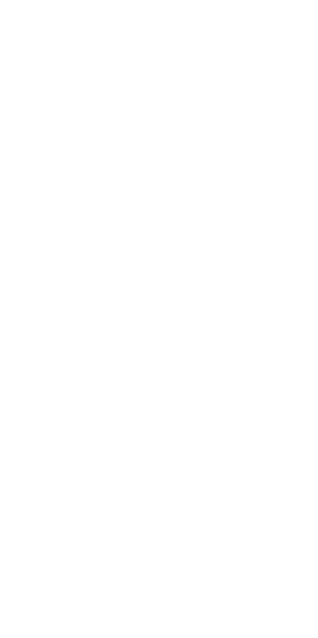 scroll, scrollTop: 0, scrollLeft: 0, axis: both 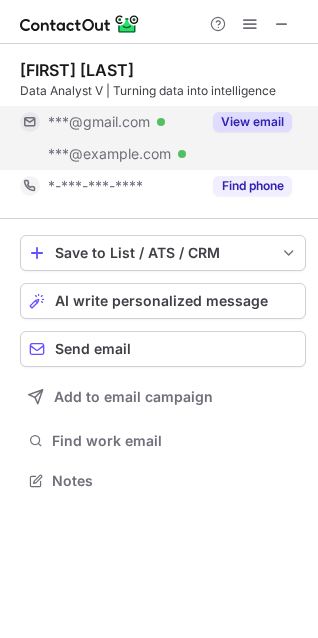 click on "View email" at bounding box center (252, 122) 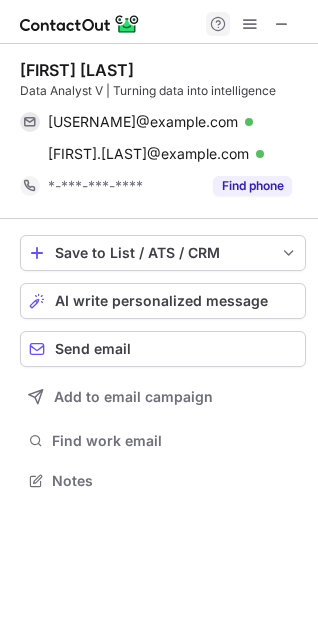 drag, startPoint x: 273, startPoint y: 20, endPoint x: 230, endPoint y: 20, distance: 43 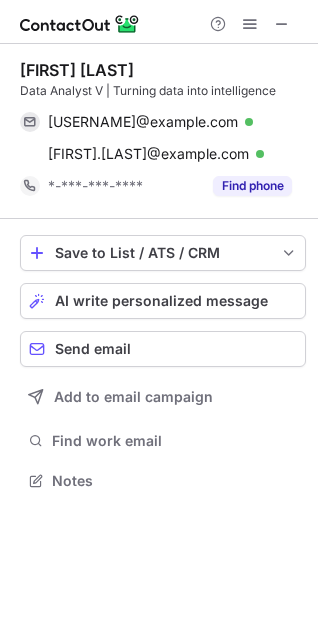 type 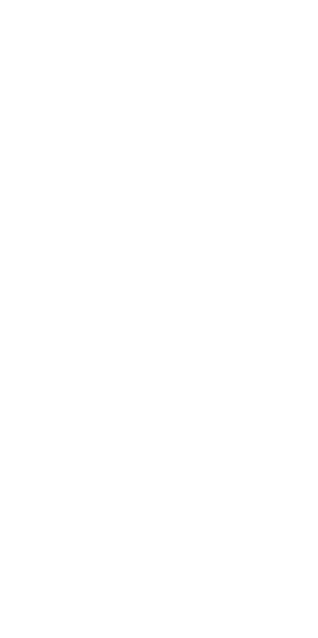scroll, scrollTop: 0, scrollLeft: 0, axis: both 